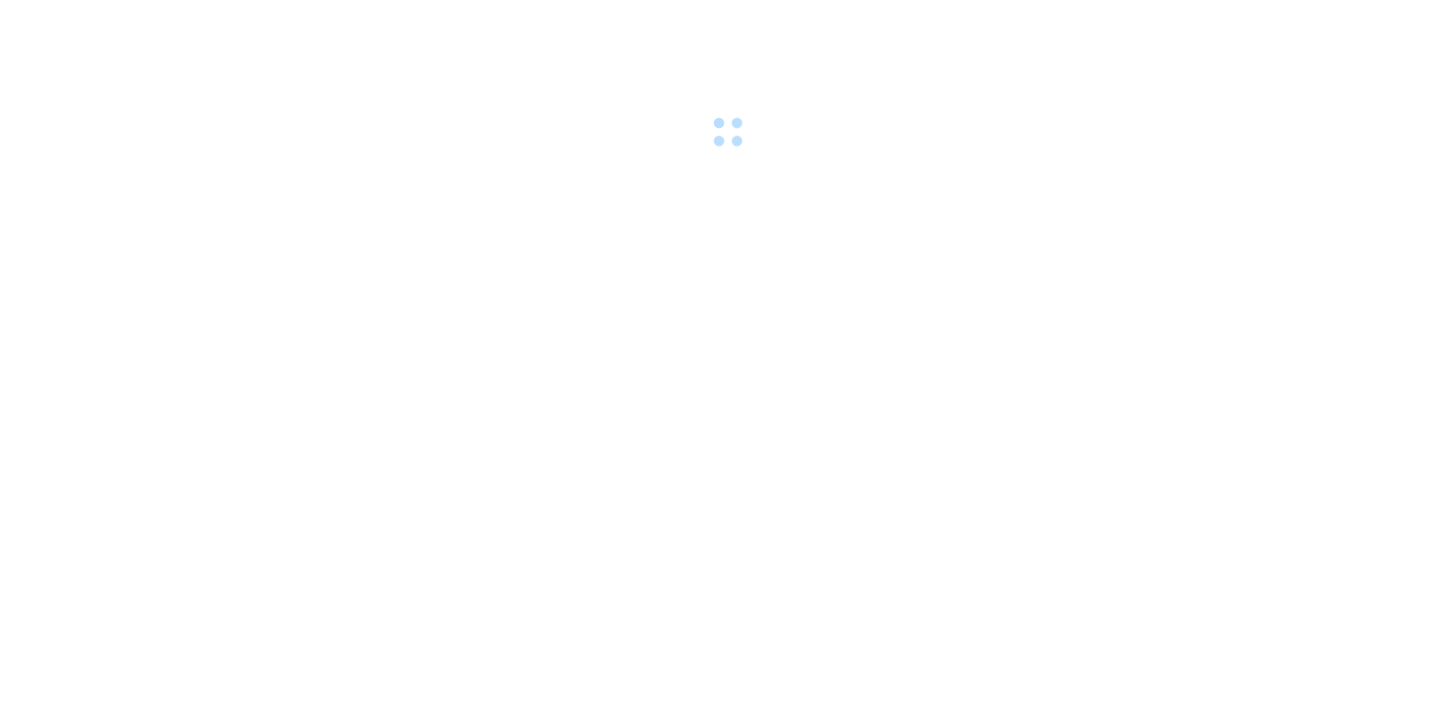 scroll, scrollTop: 0, scrollLeft: 0, axis: both 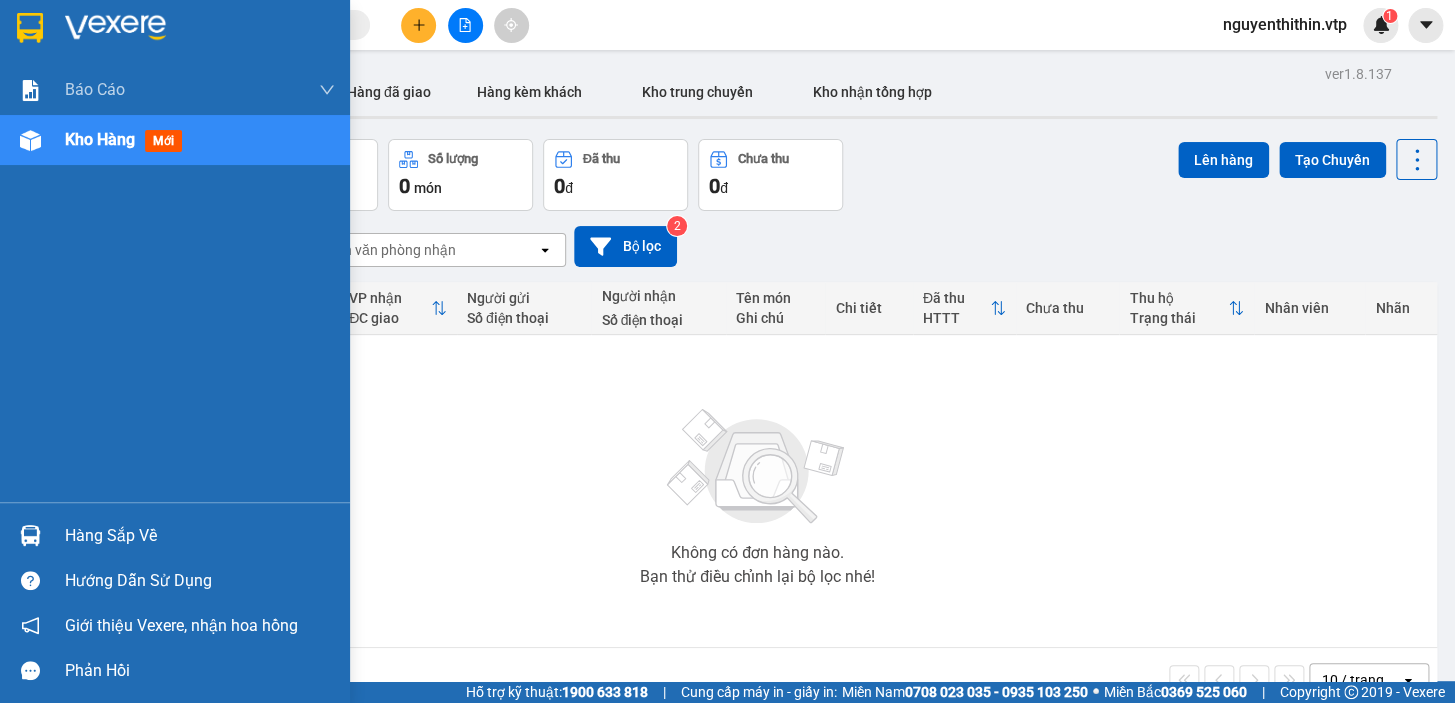 click on "Hàng sắp về" at bounding box center (175, 535) 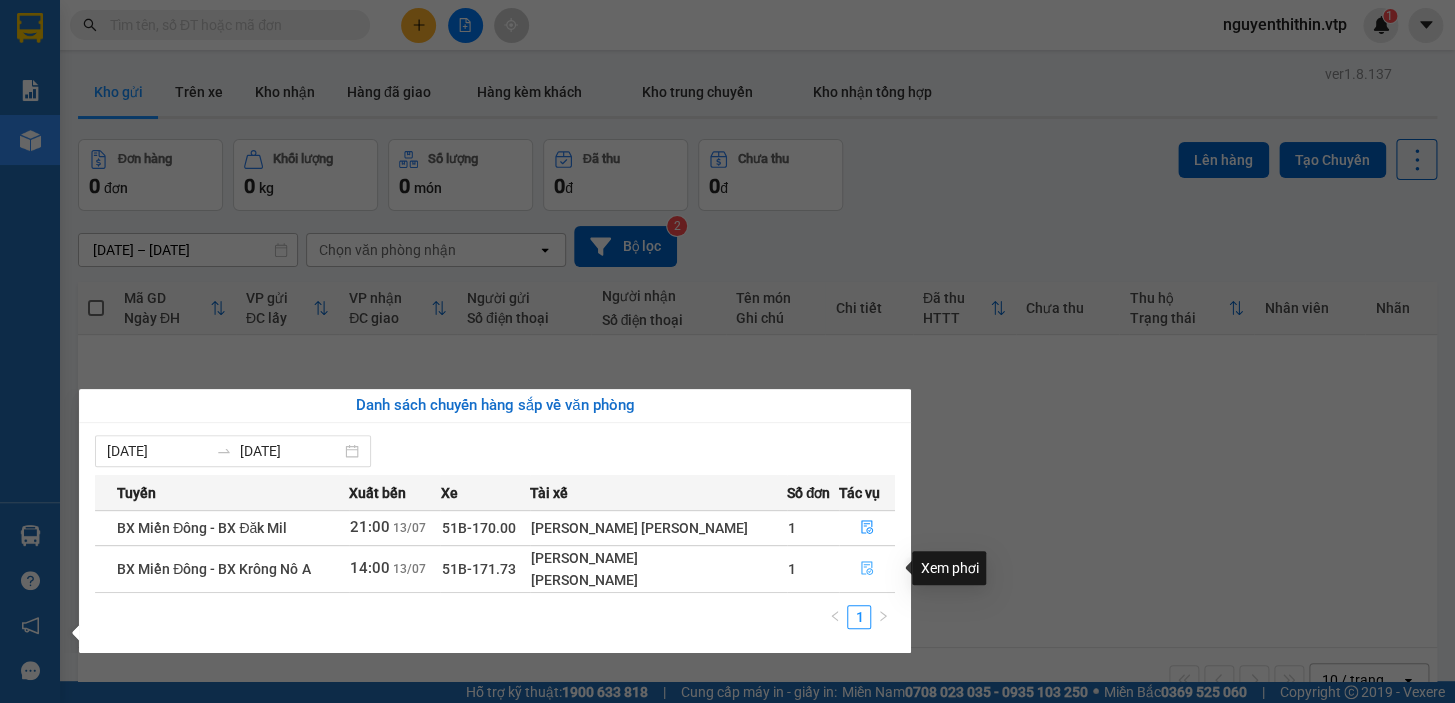 click 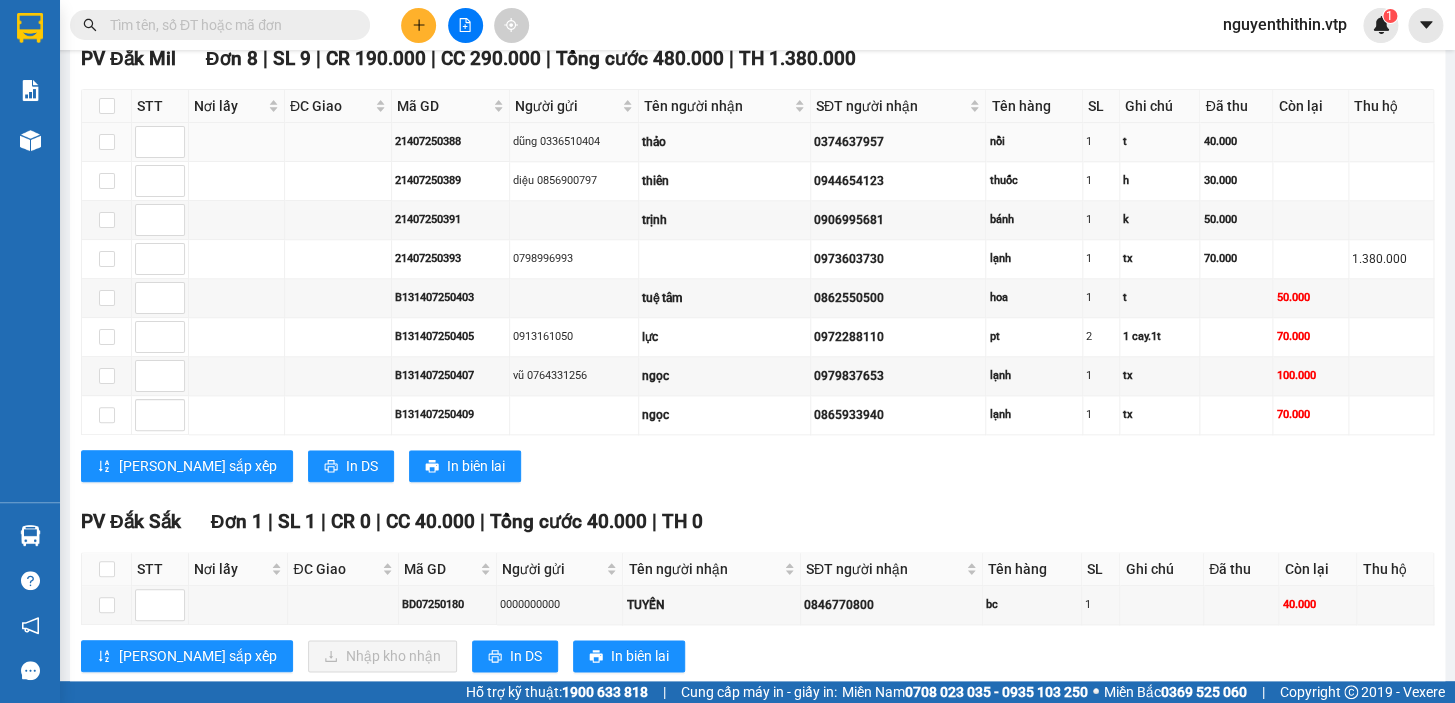 scroll, scrollTop: 727, scrollLeft: 0, axis: vertical 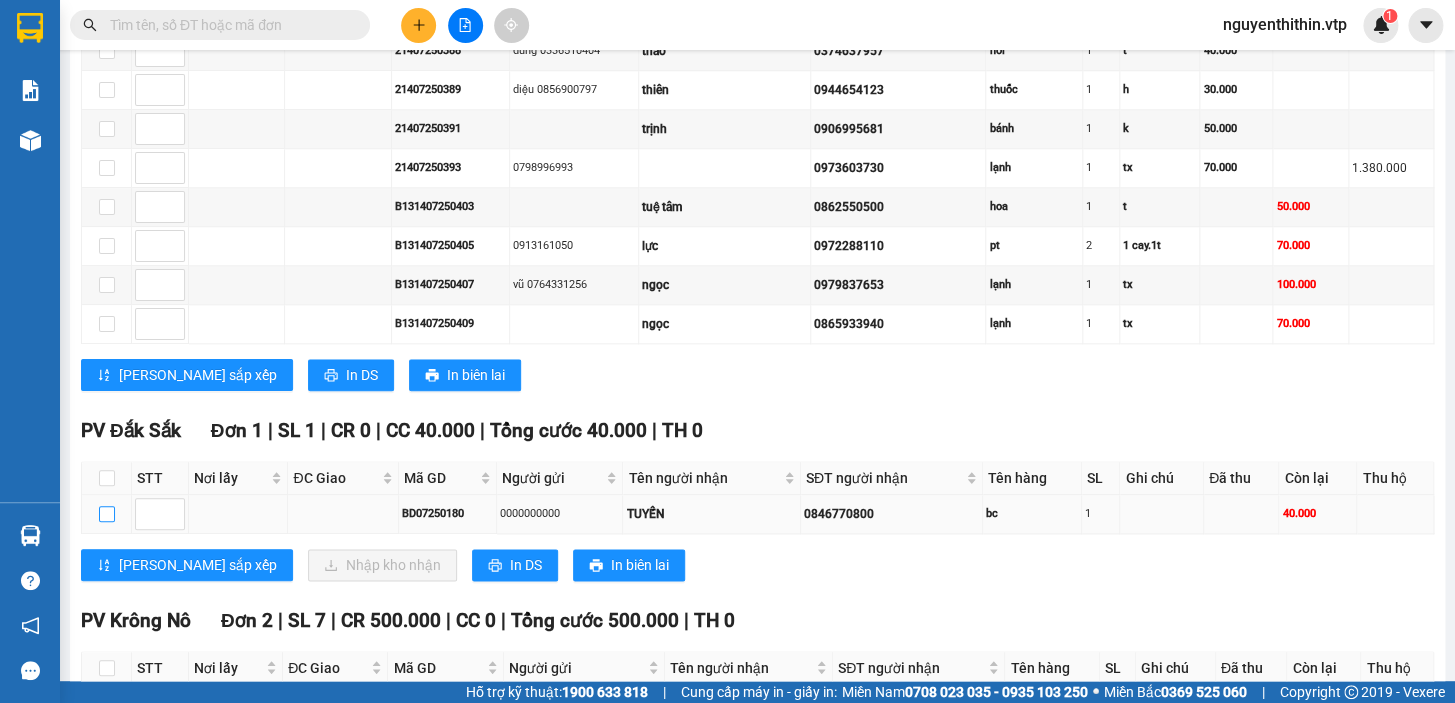 click at bounding box center [107, 514] 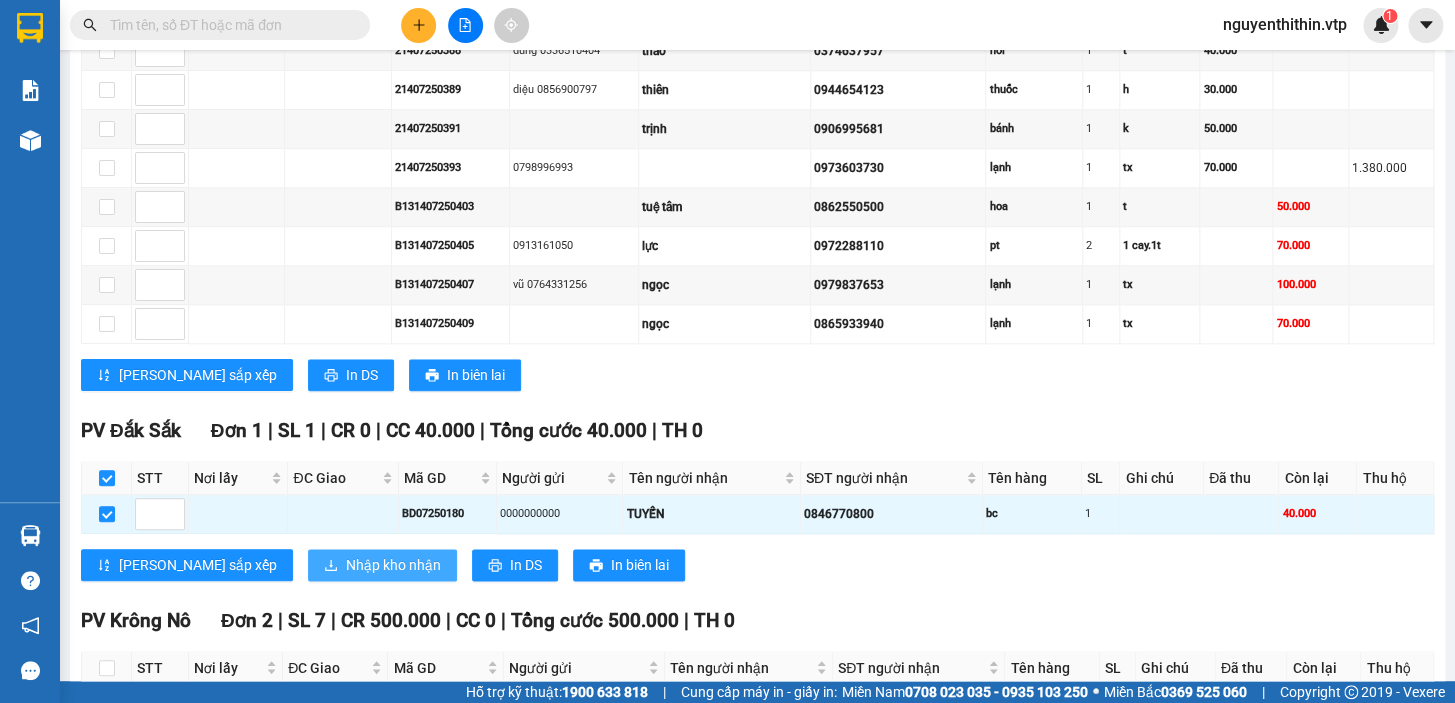 click on "Nhập kho nhận" at bounding box center (393, 565) 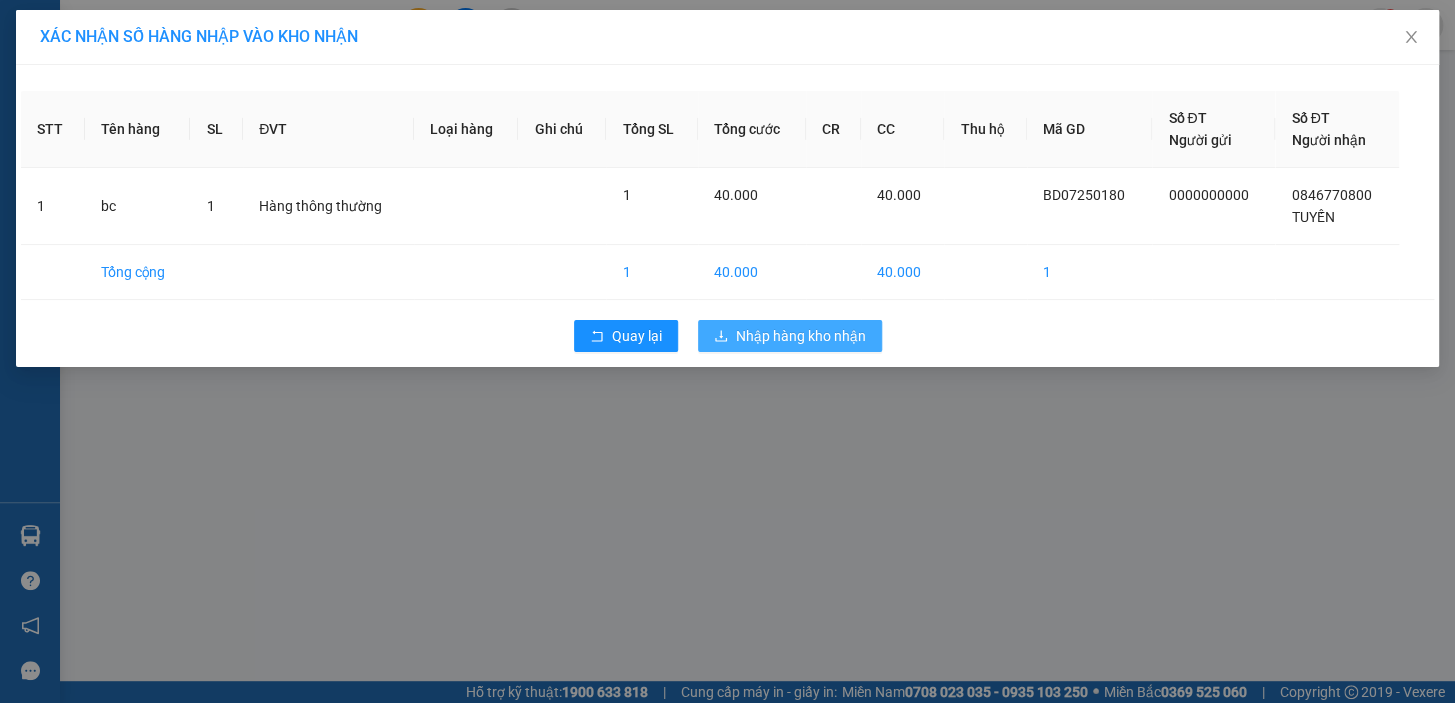 click on "Nhập hàng kho nhận" at bounding box center (801, 336) 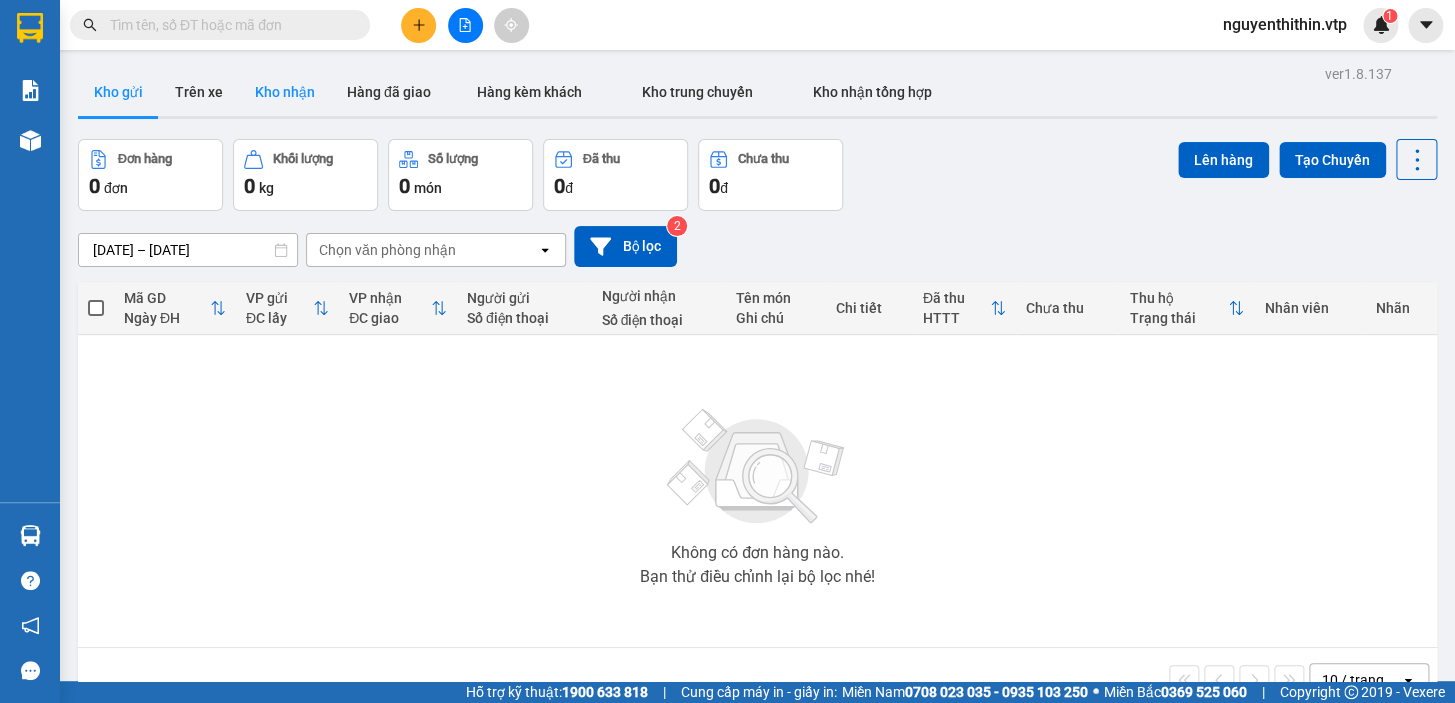 click on "Kho nhận" at bounding box center (285, 92) 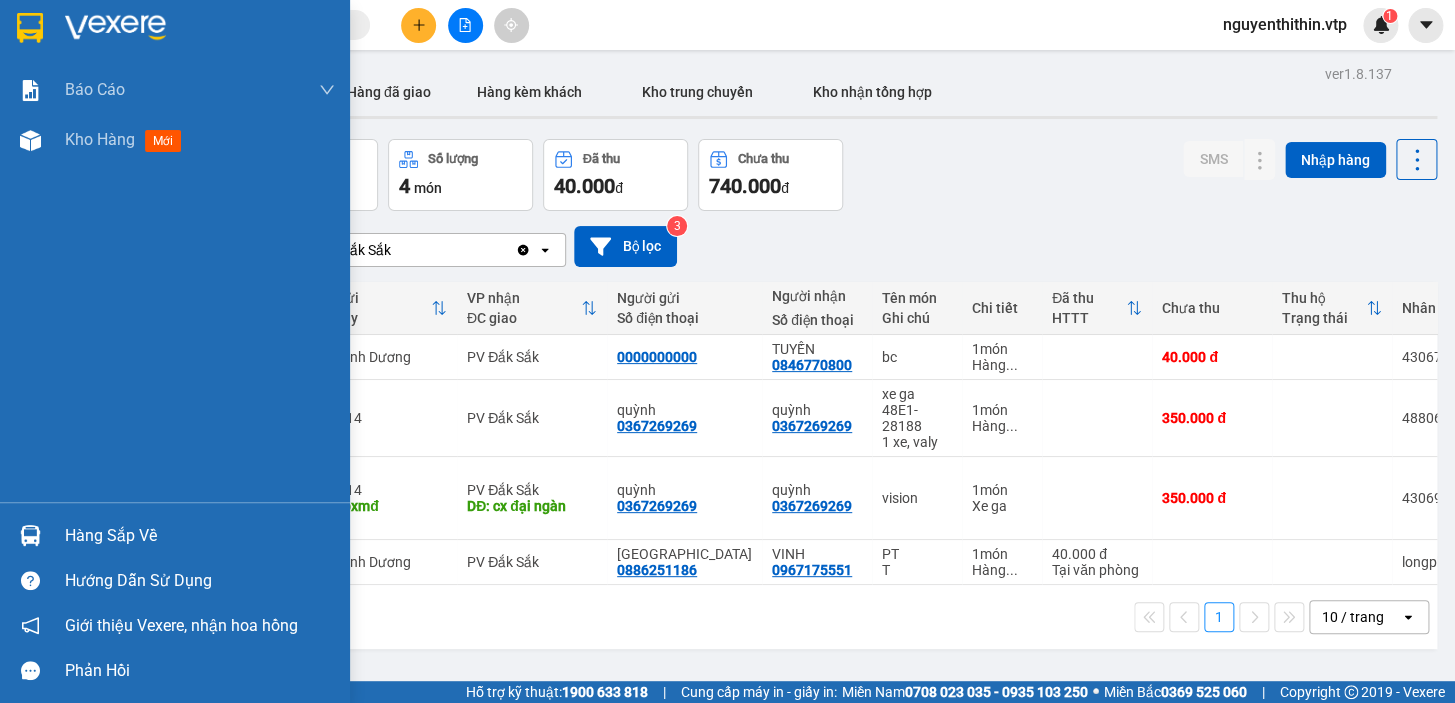 click on "Hàng sắp về" at bounding box center (200, 536) 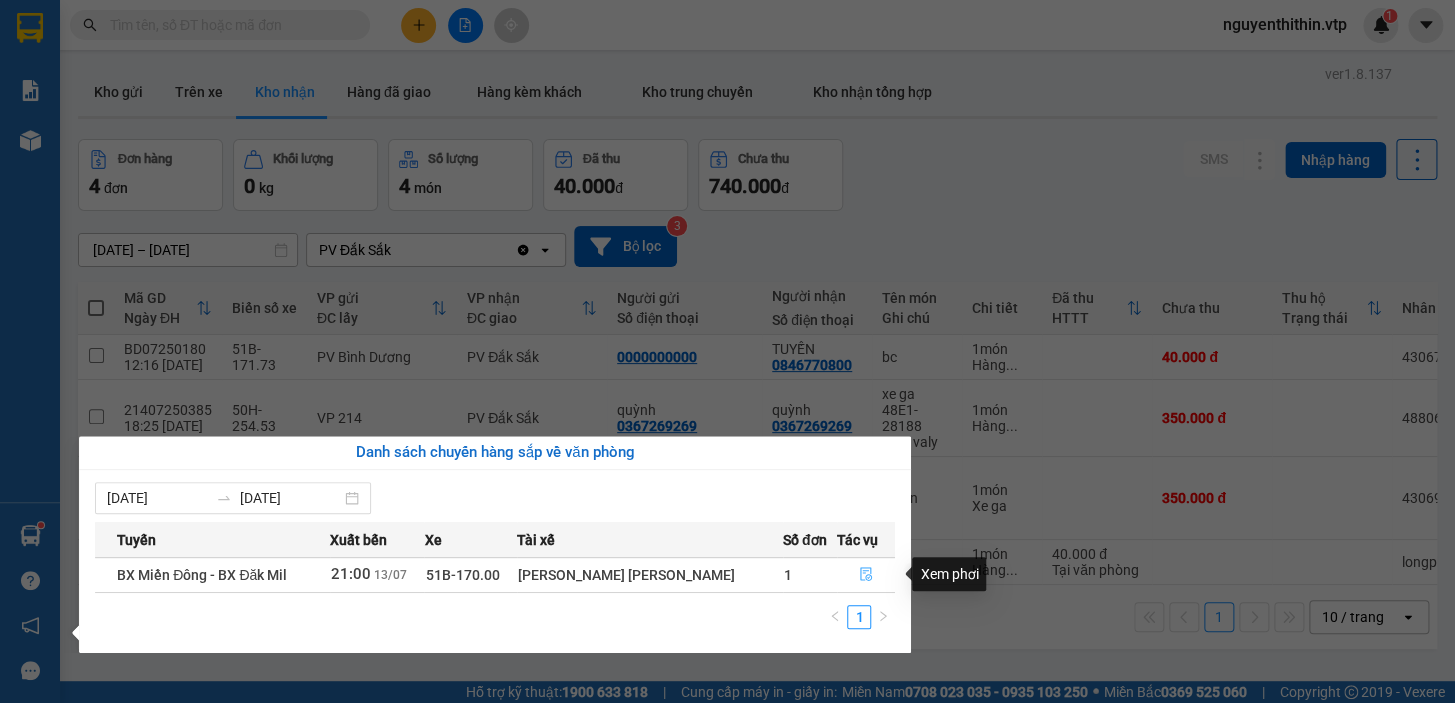 click 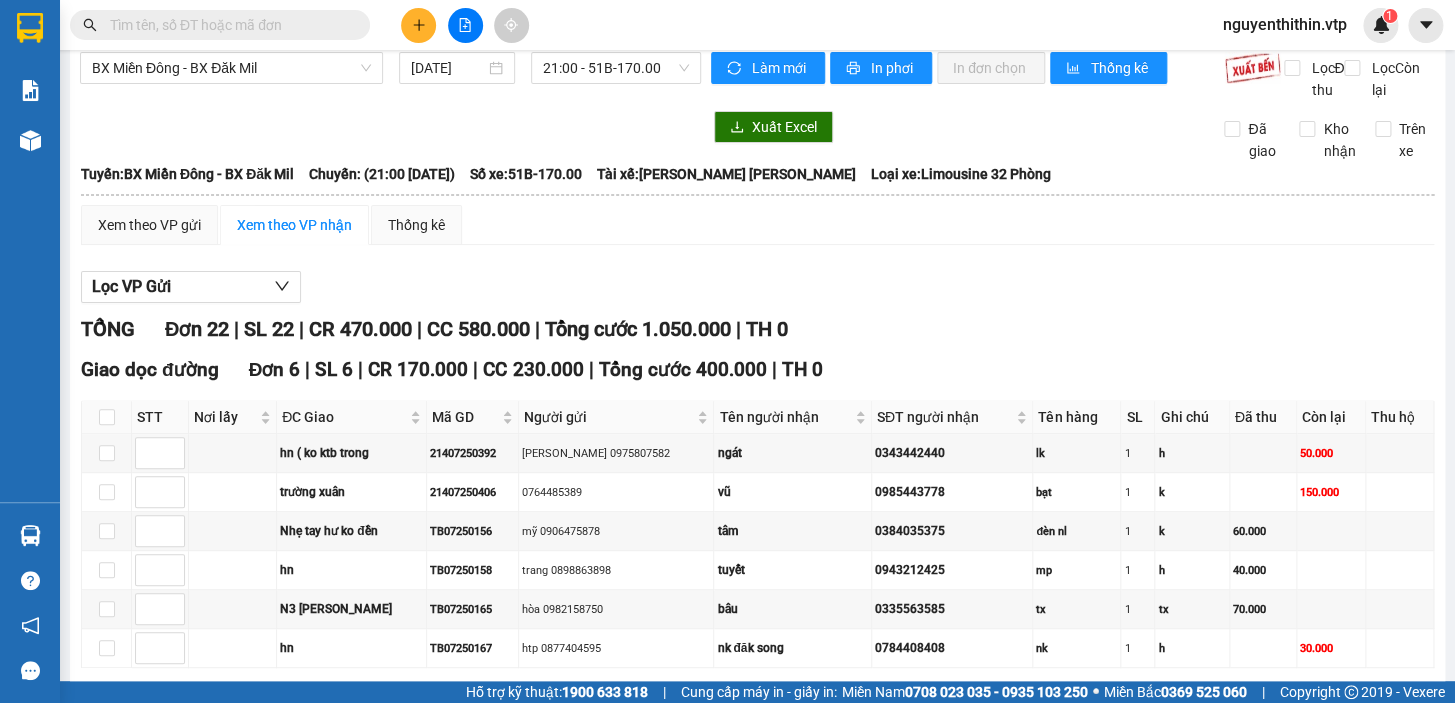 scroll, scrollTop: 0, scrollLeft: 0, axis: both 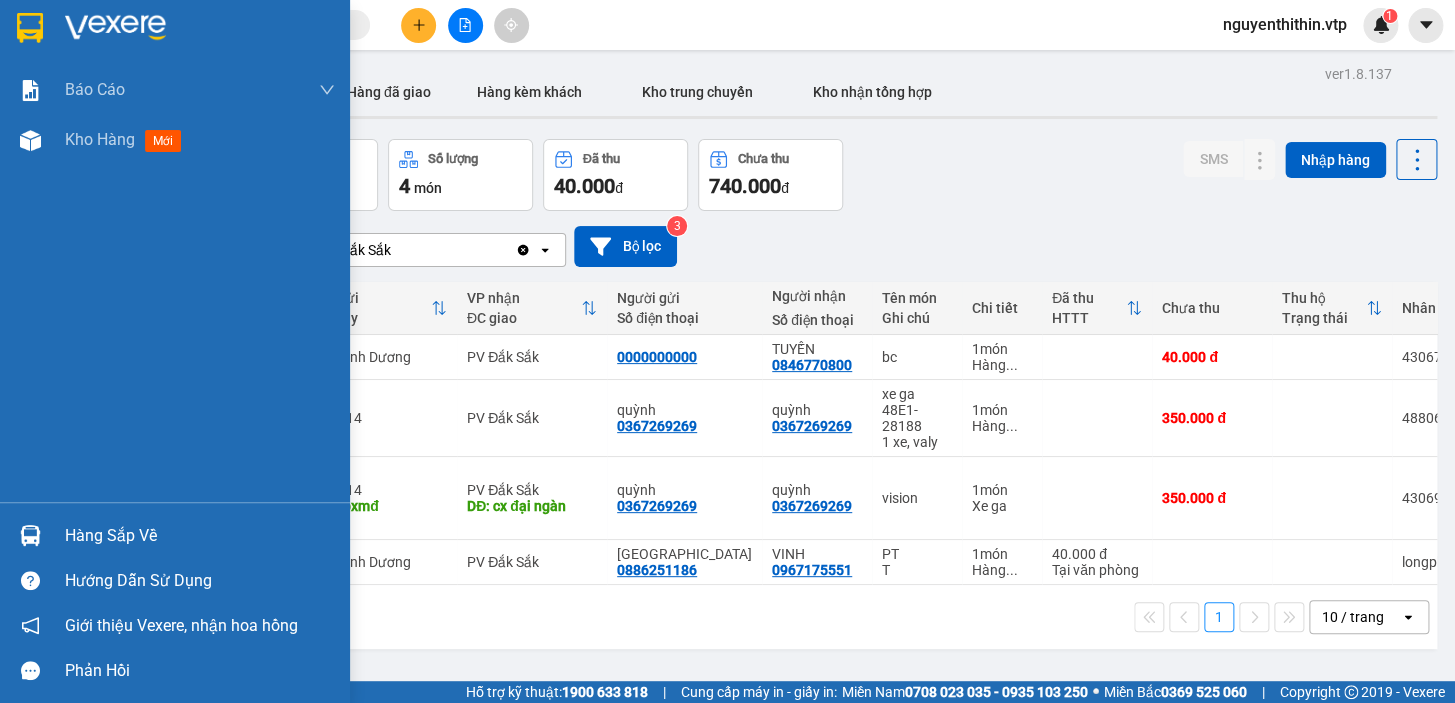 click on "Hàng sắp về" at bounding box center (200, 536) 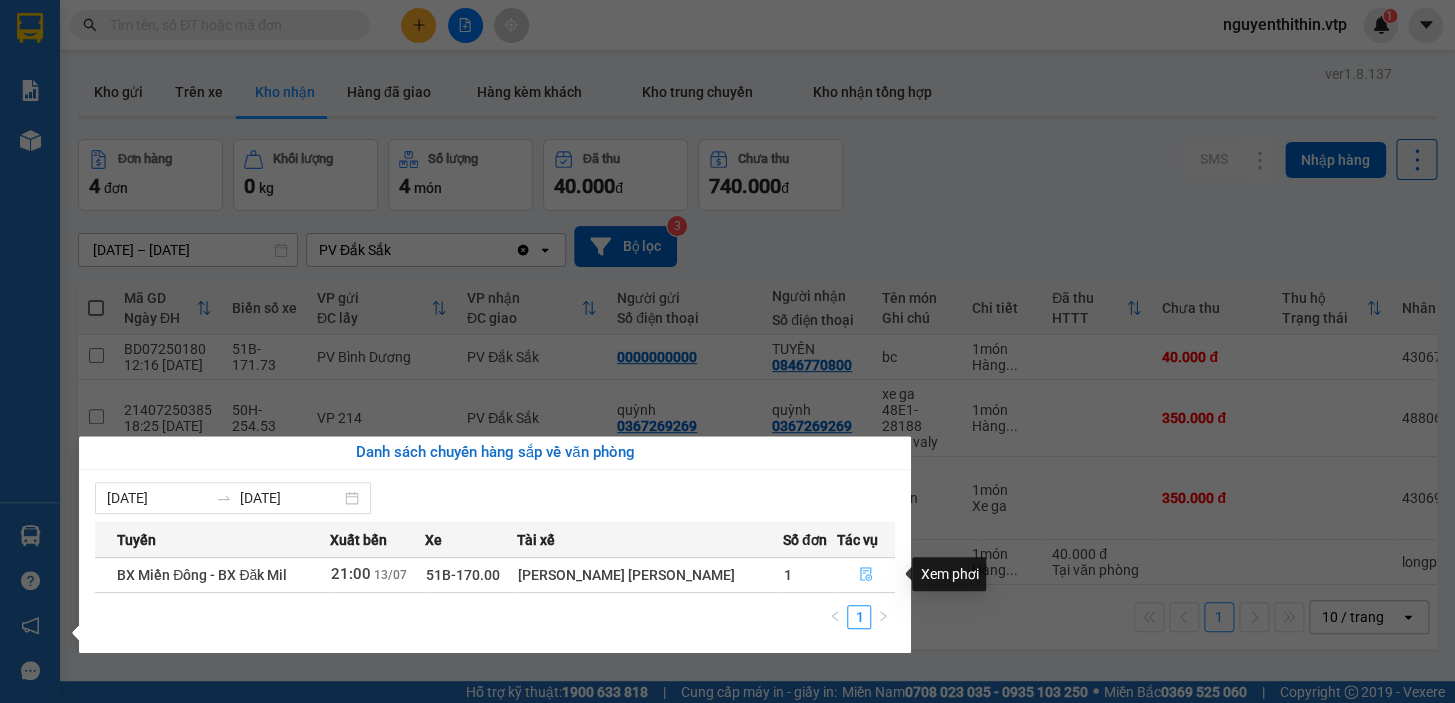 click 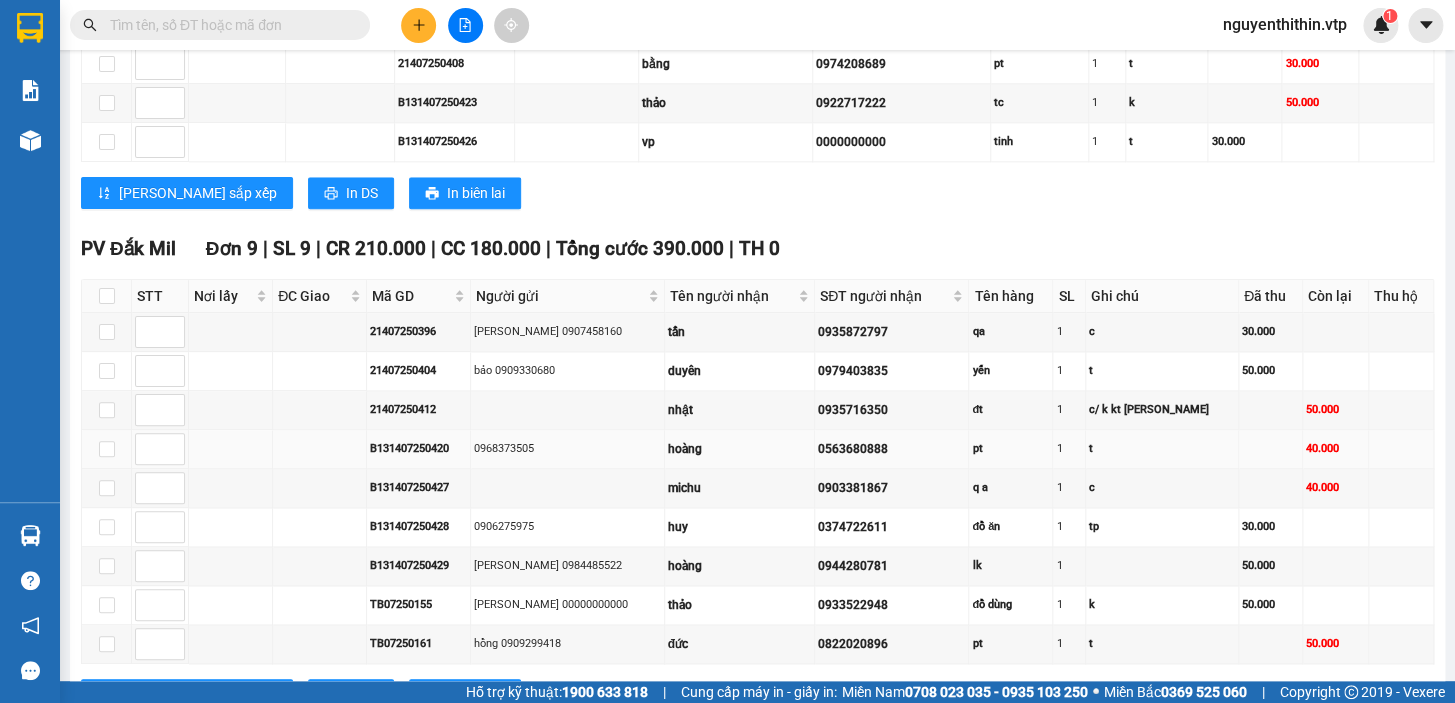 scroll, scrollTop: 1181, scrollLeft: 0, axis: vertical 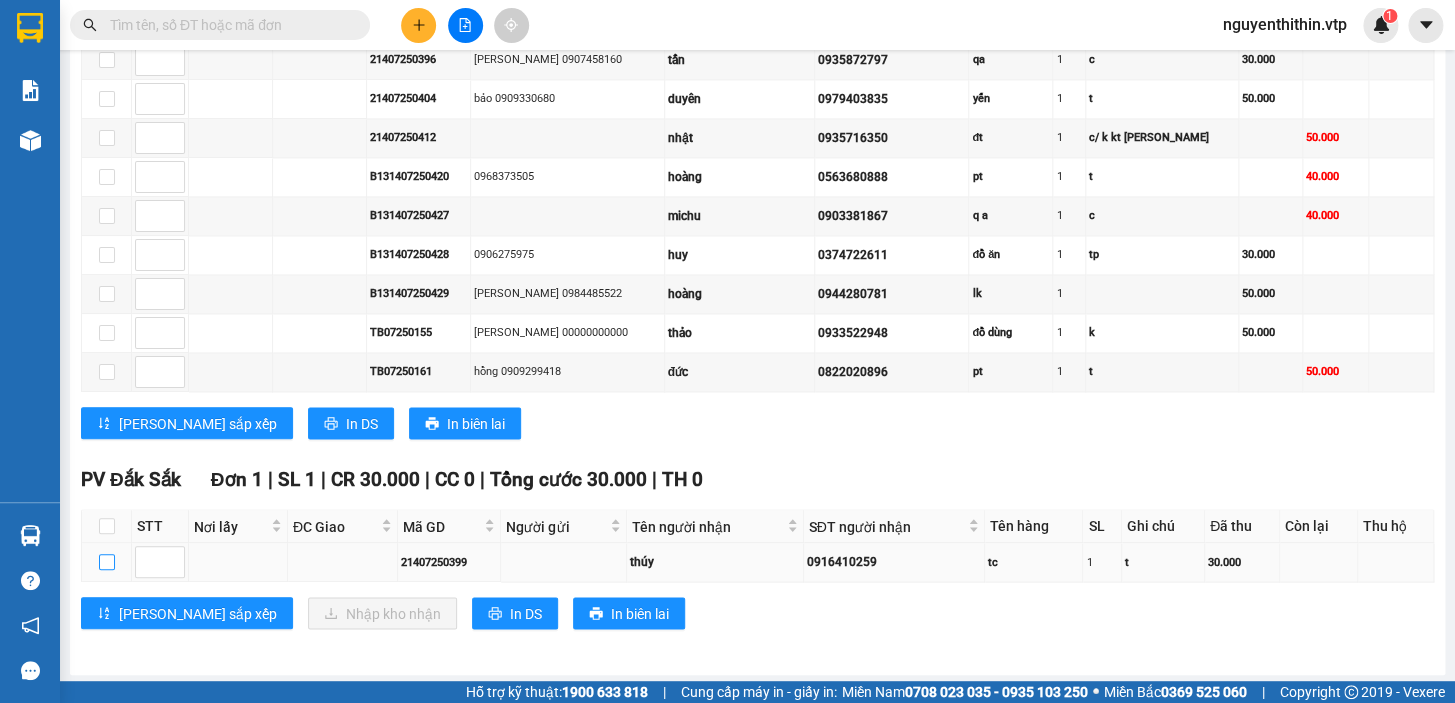 click at bounding box center [107, 562] 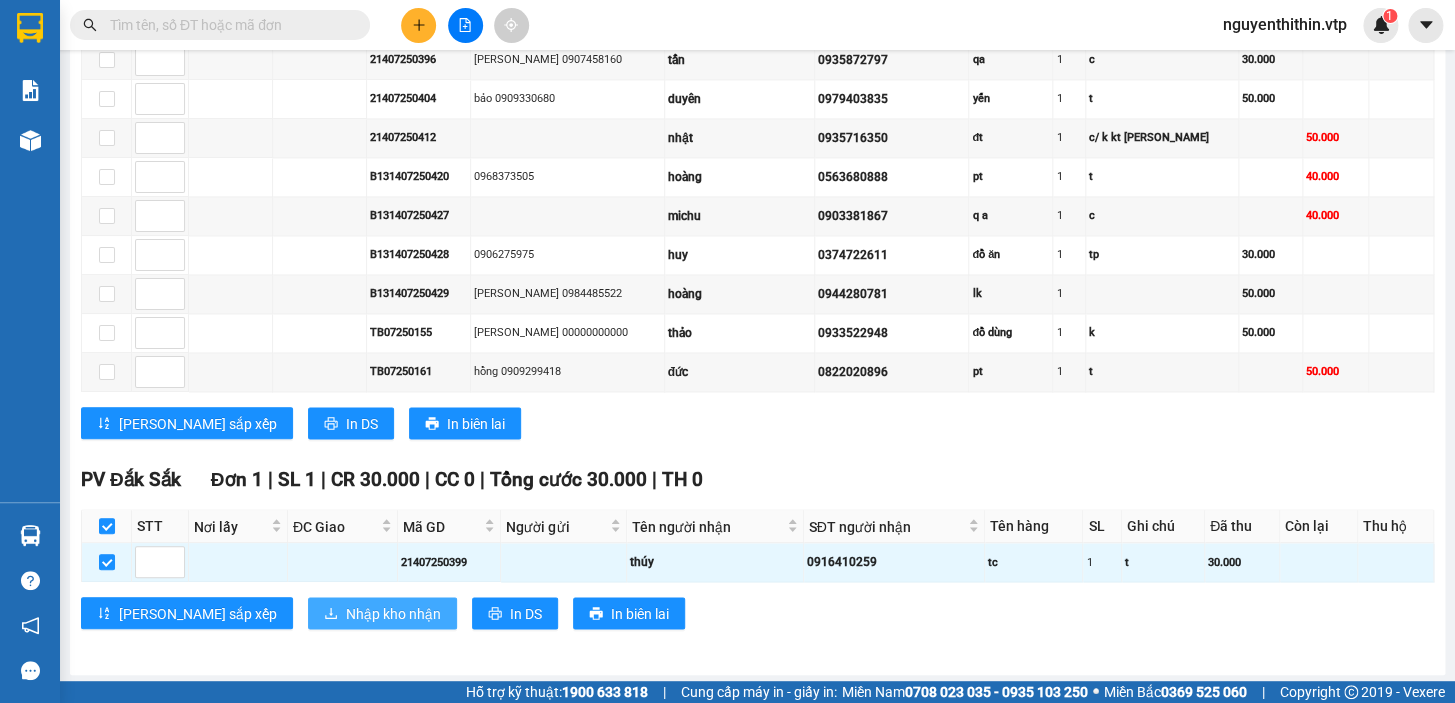 click on "Nhập kho nhận" at bounding box center (393, 613) 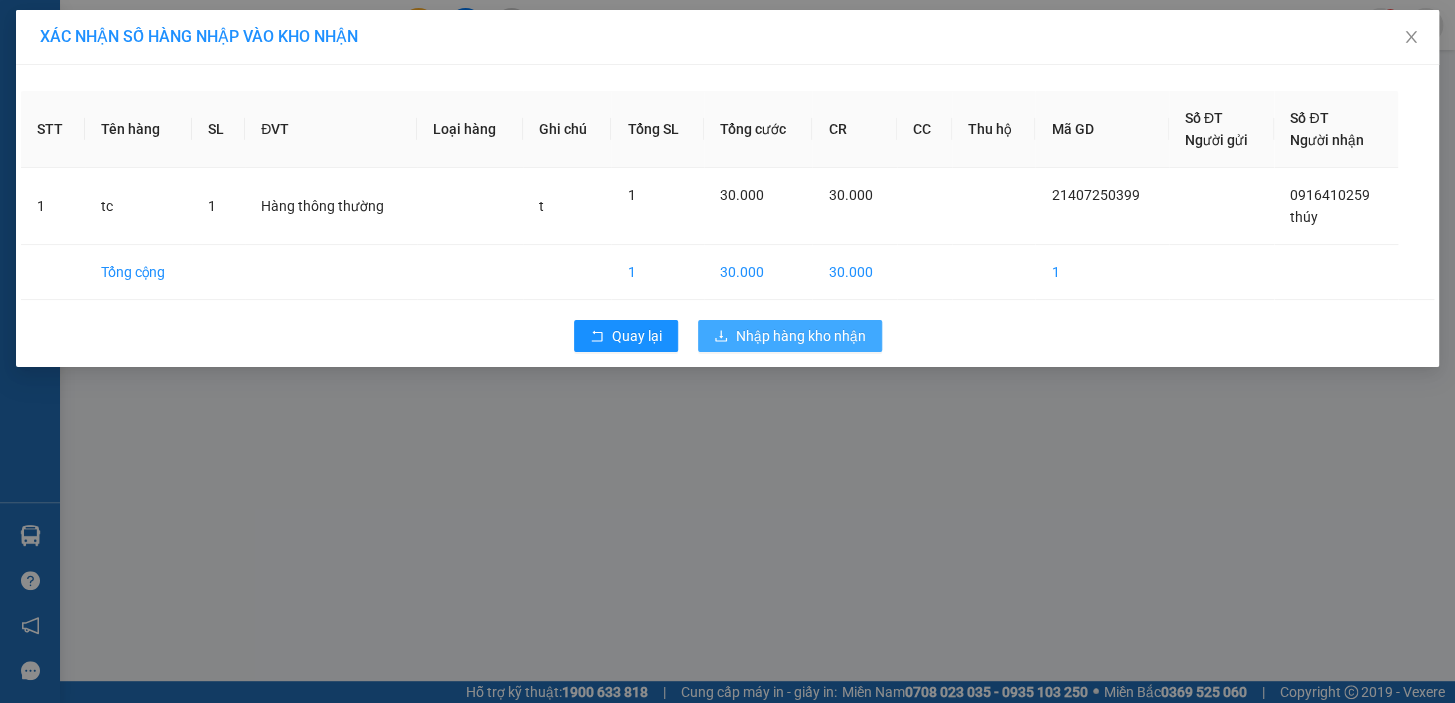 click on "Nhập hàng kho nhận" at bounding box center [801, 336] 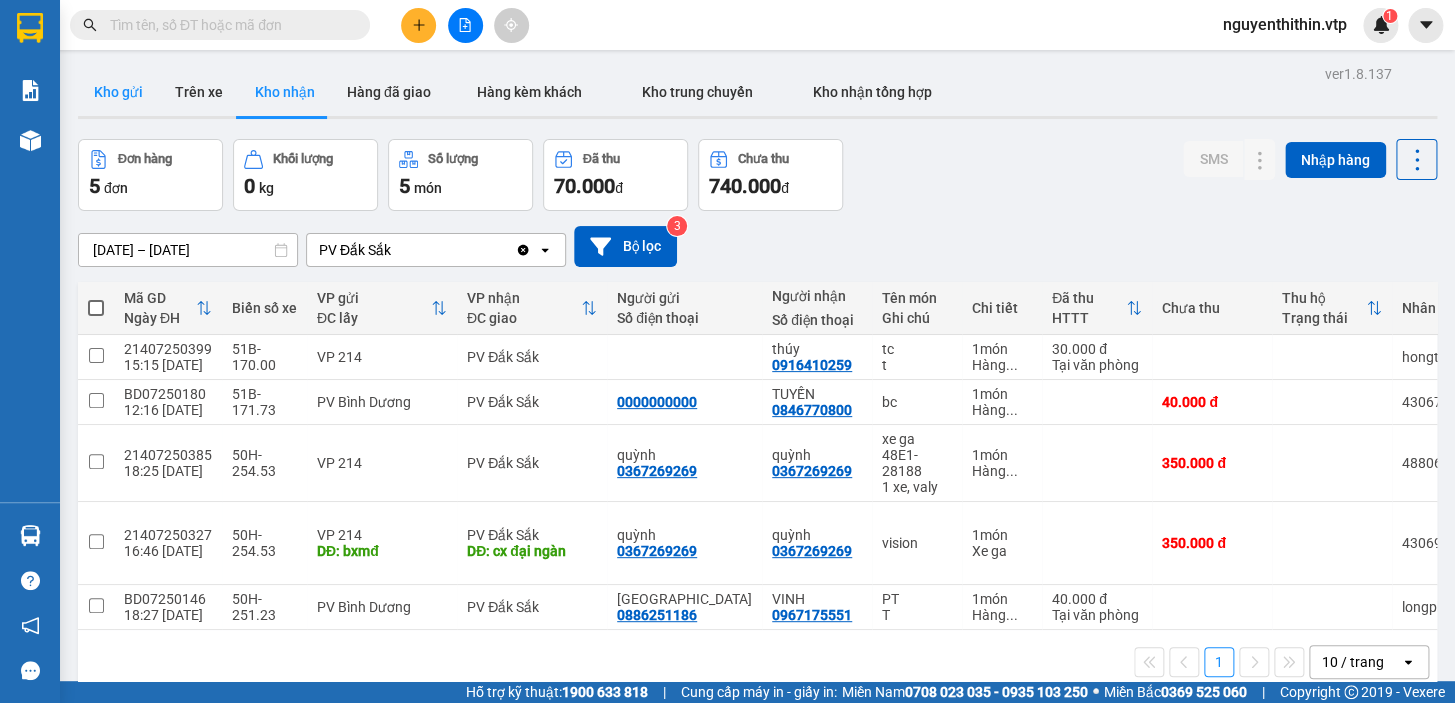 click on "Kho gửi" at bounding box center (118, 92) 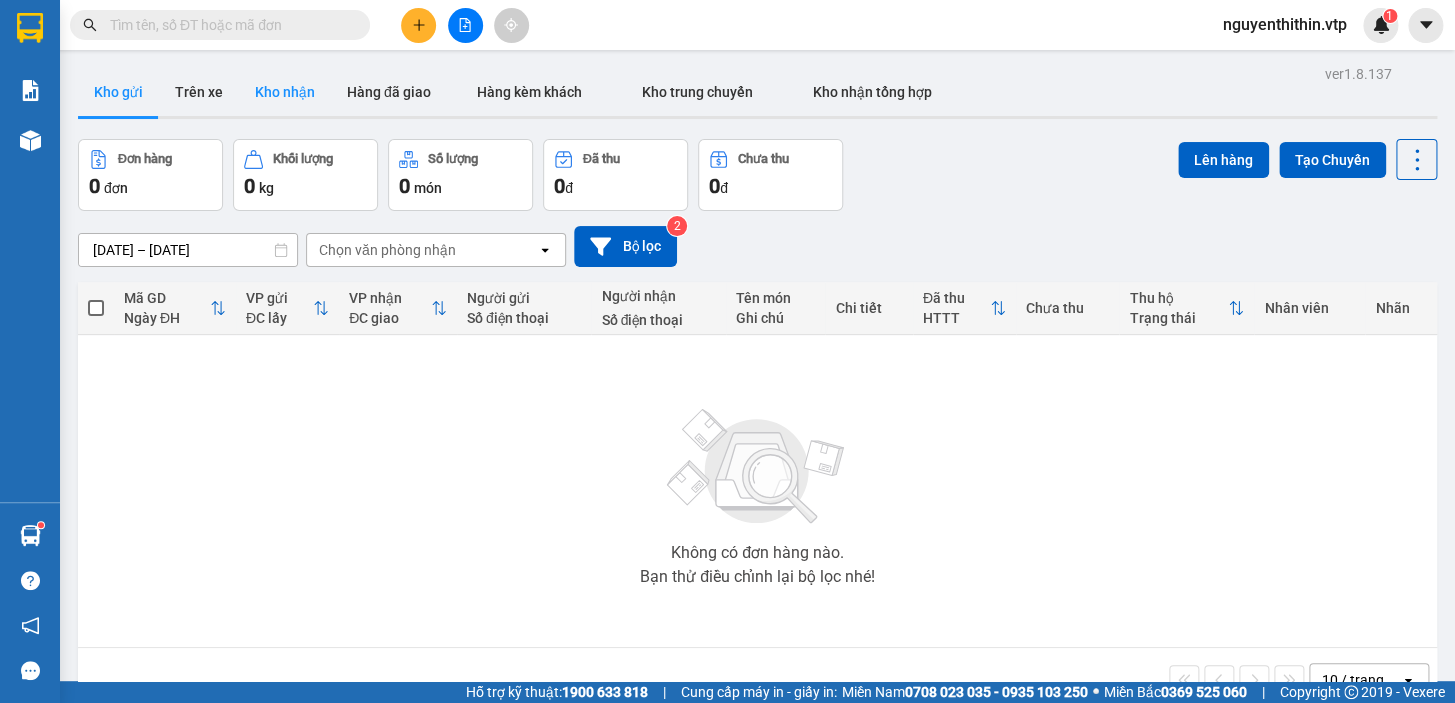 click on "Kho nhận" at bounding box center [285, 92] 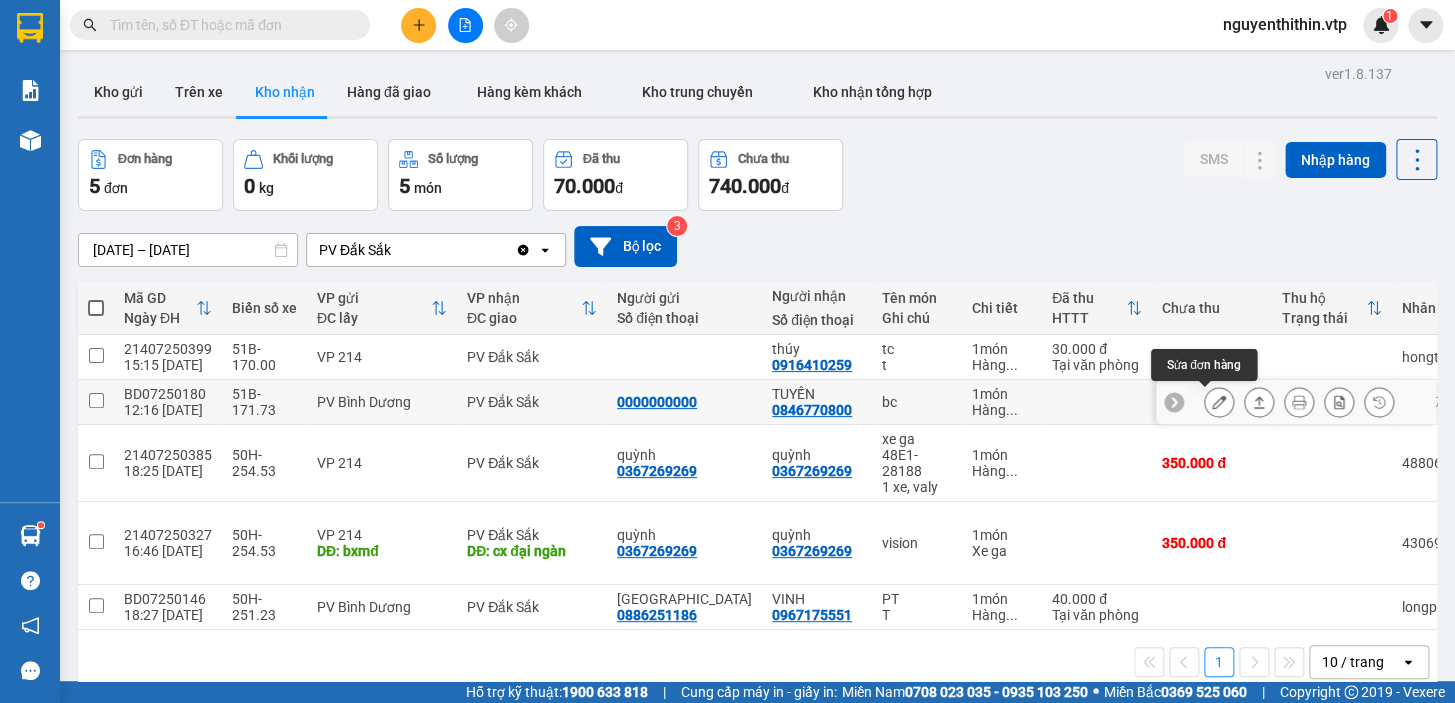 click 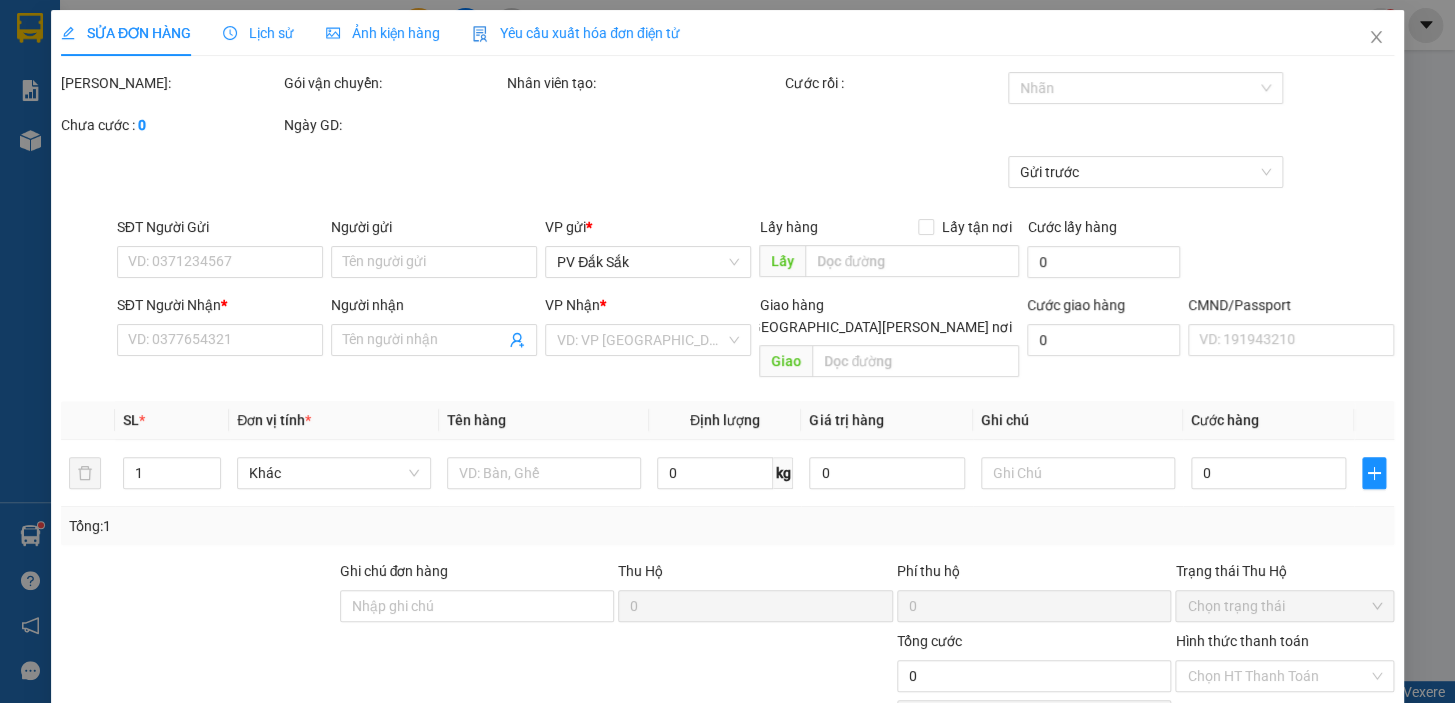 type on "0000000000" 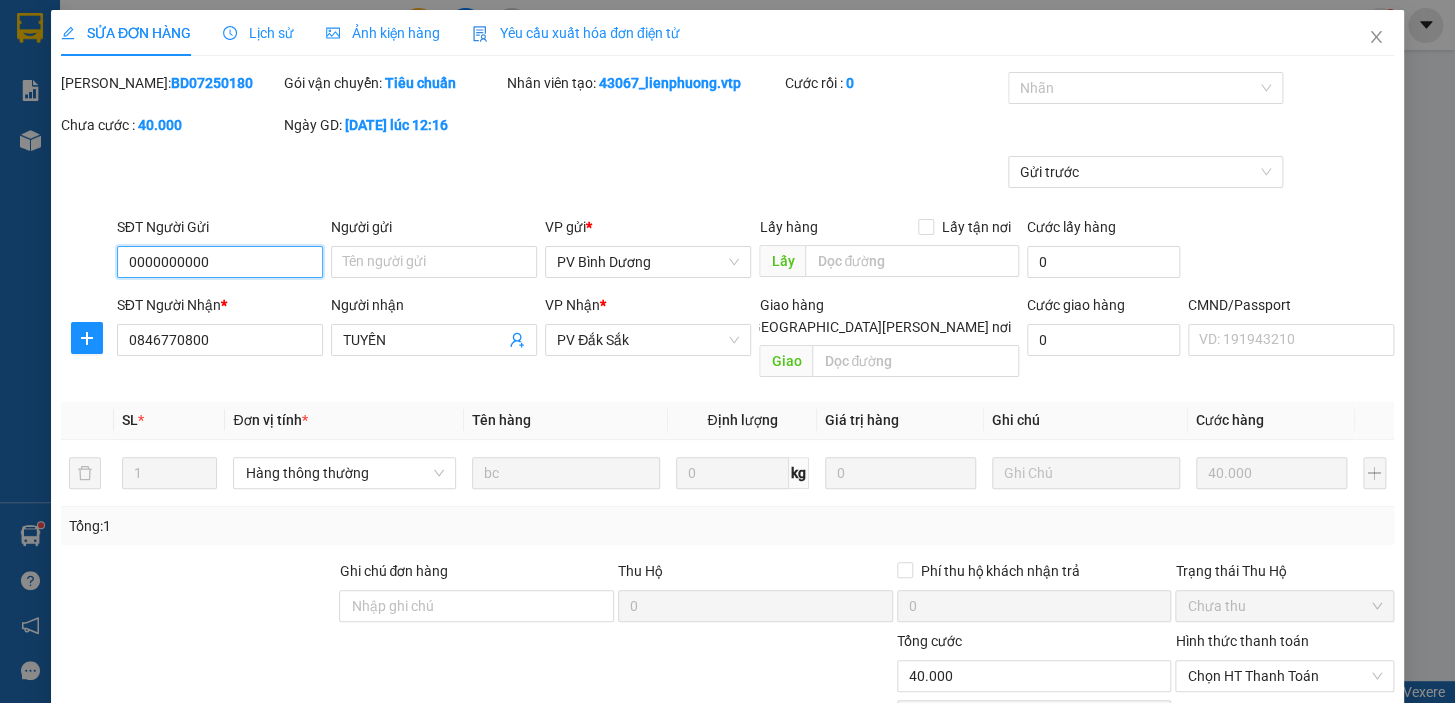 type on "2.000" 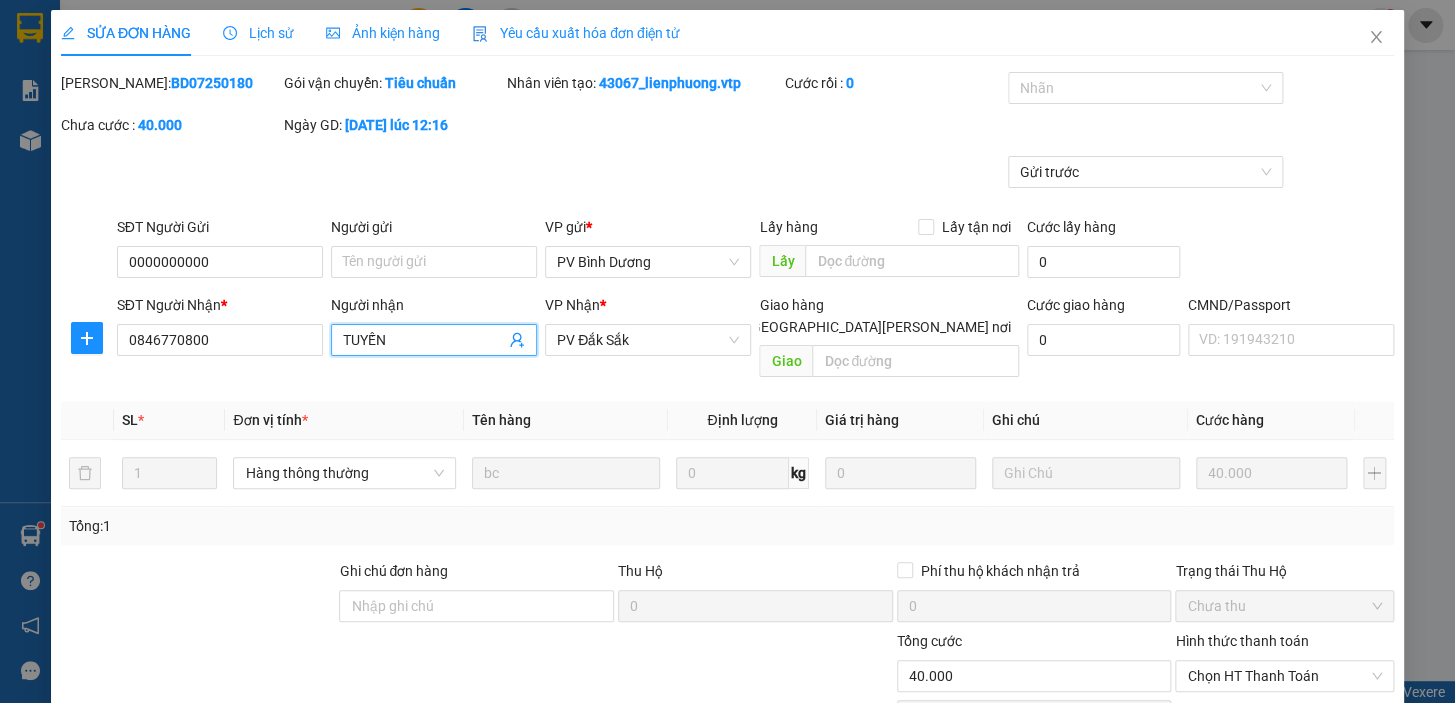click on "TUYẾN" at bounding box center (424, 340) 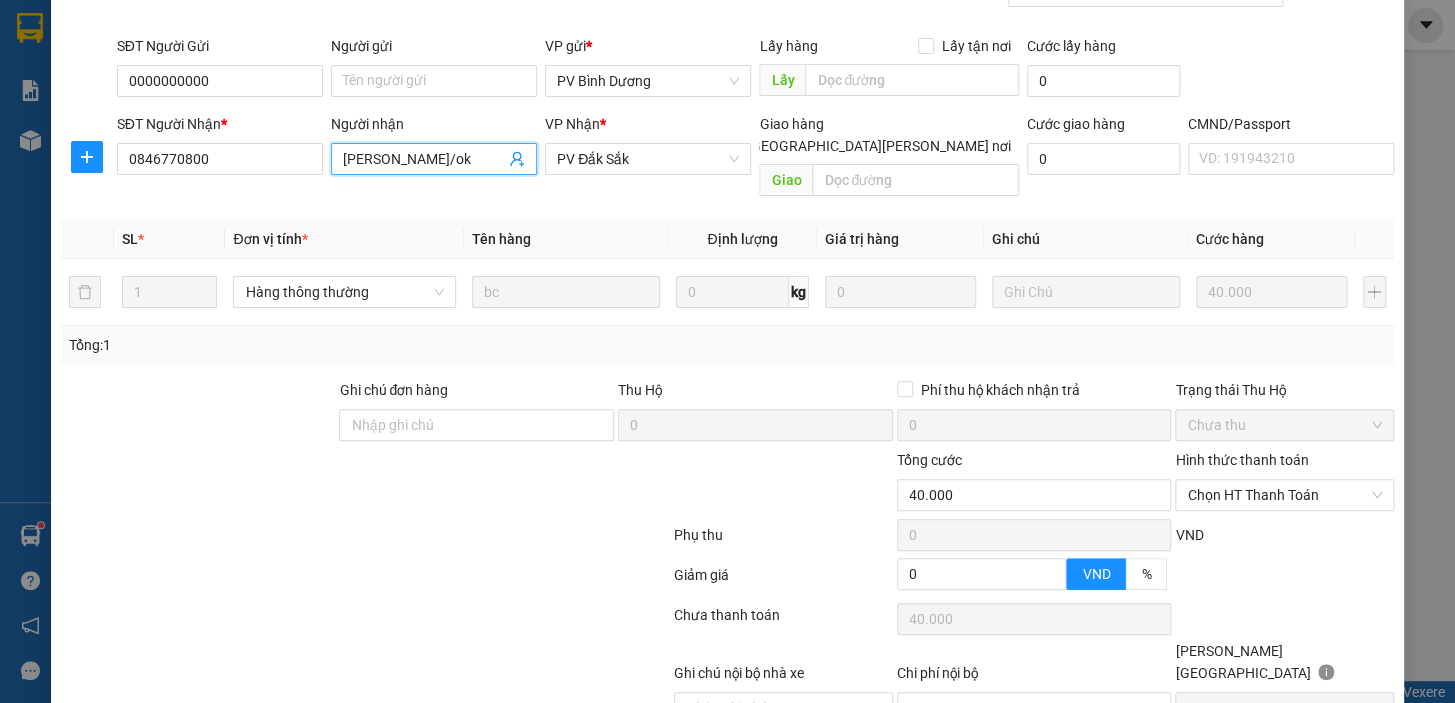 scroll, scrollTop: 242, scrollLeft: 0, axis: vertical 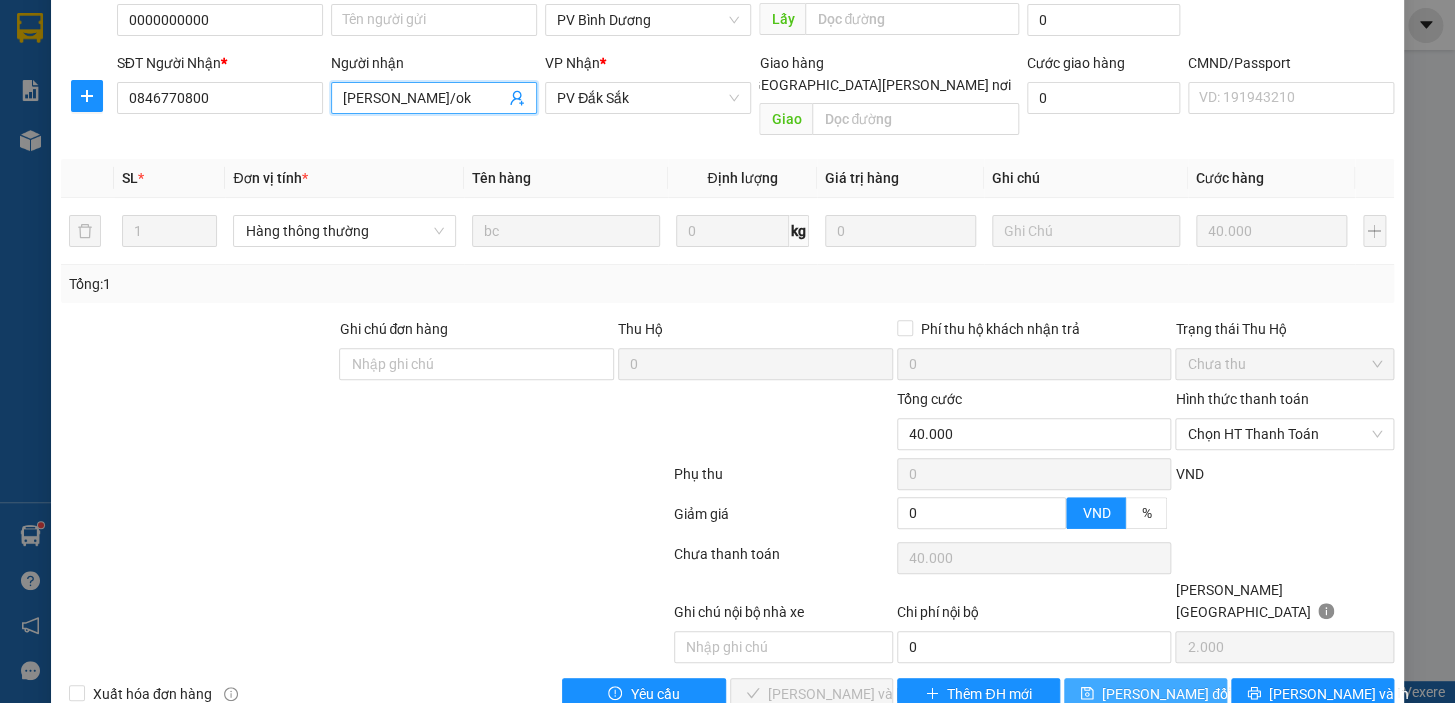 type on "[PERSON_NAME]/ok" 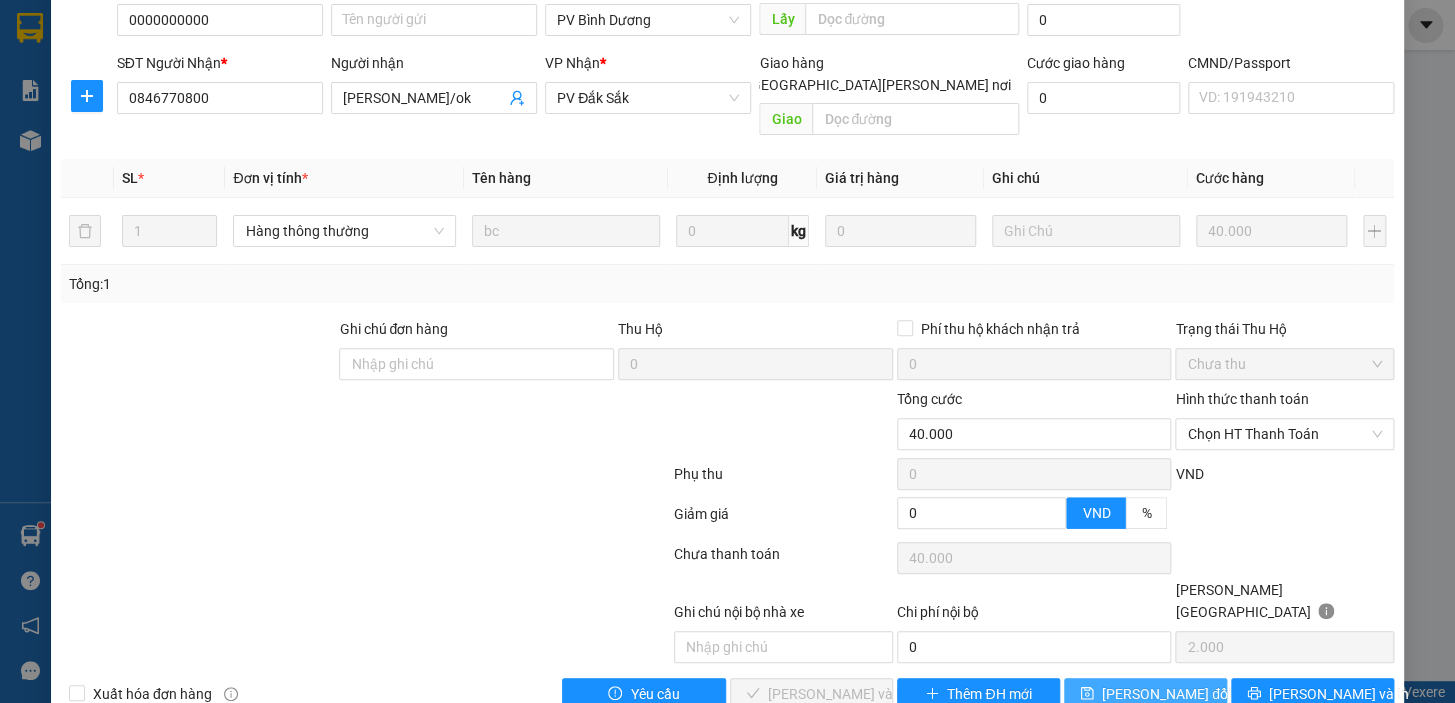 click on "[PERSON_NAME] đổi" at bounding box center [1166, 694] 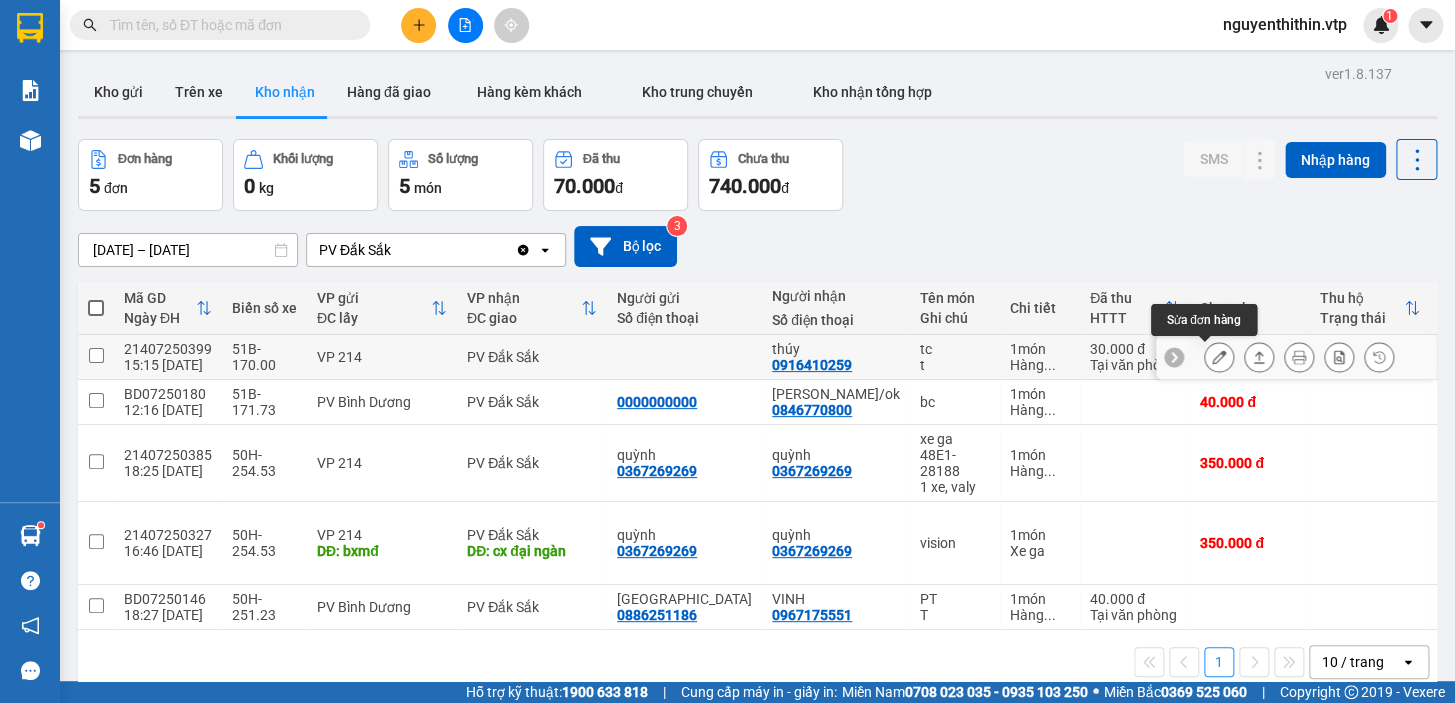 click 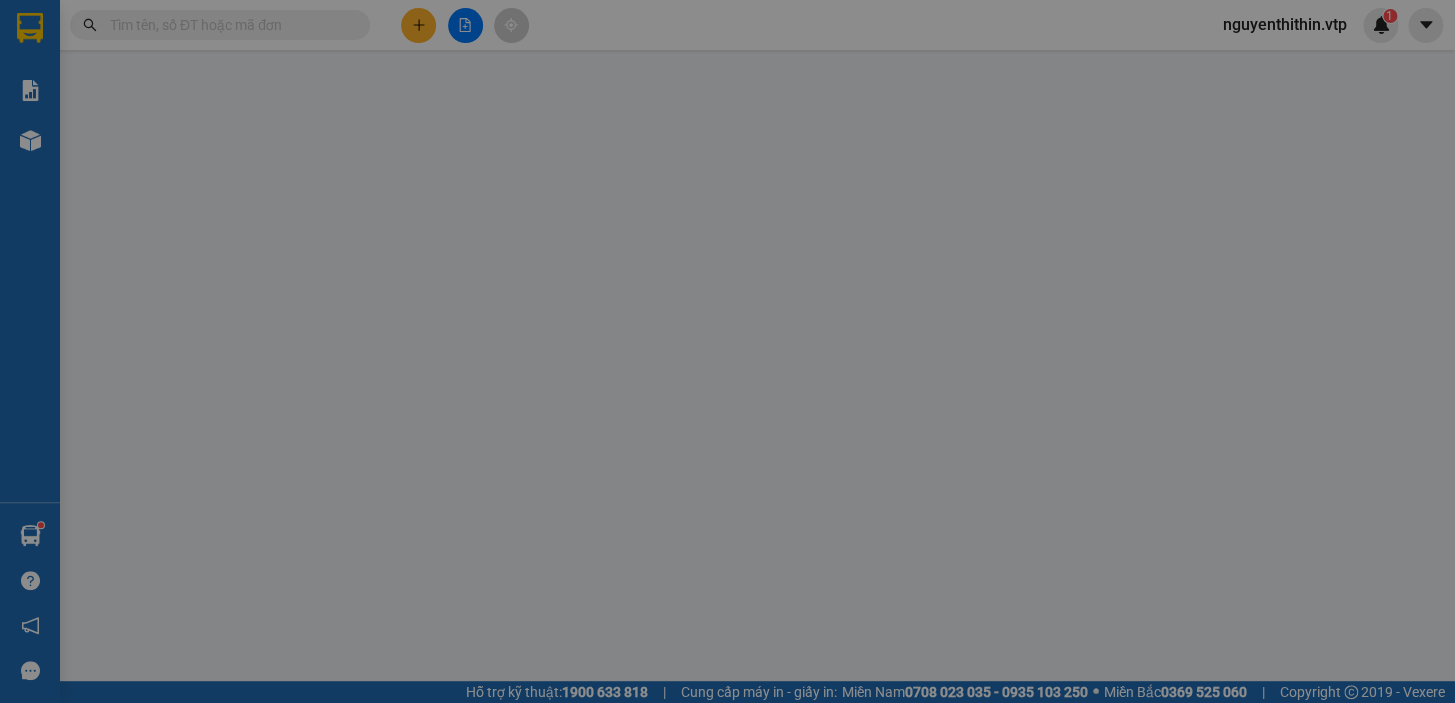 type on "1.500" 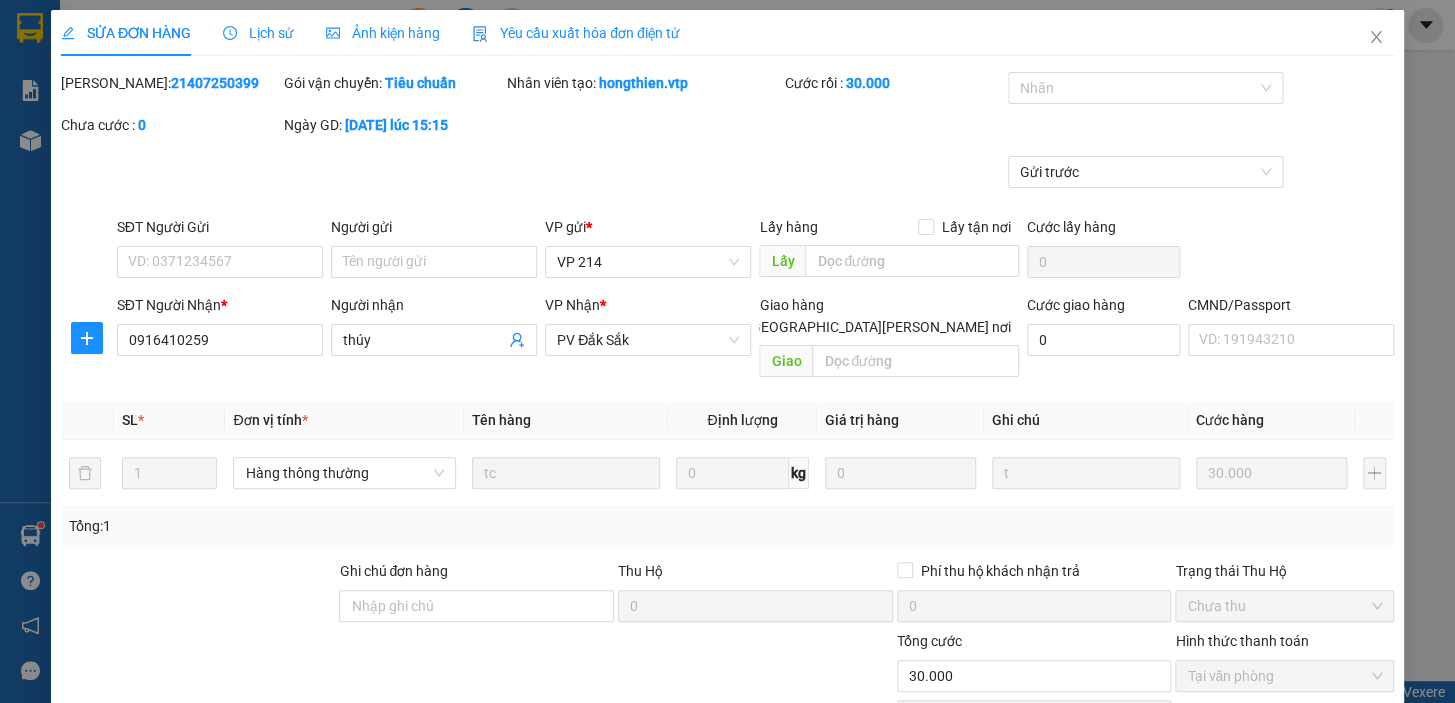 type on "0916410259" 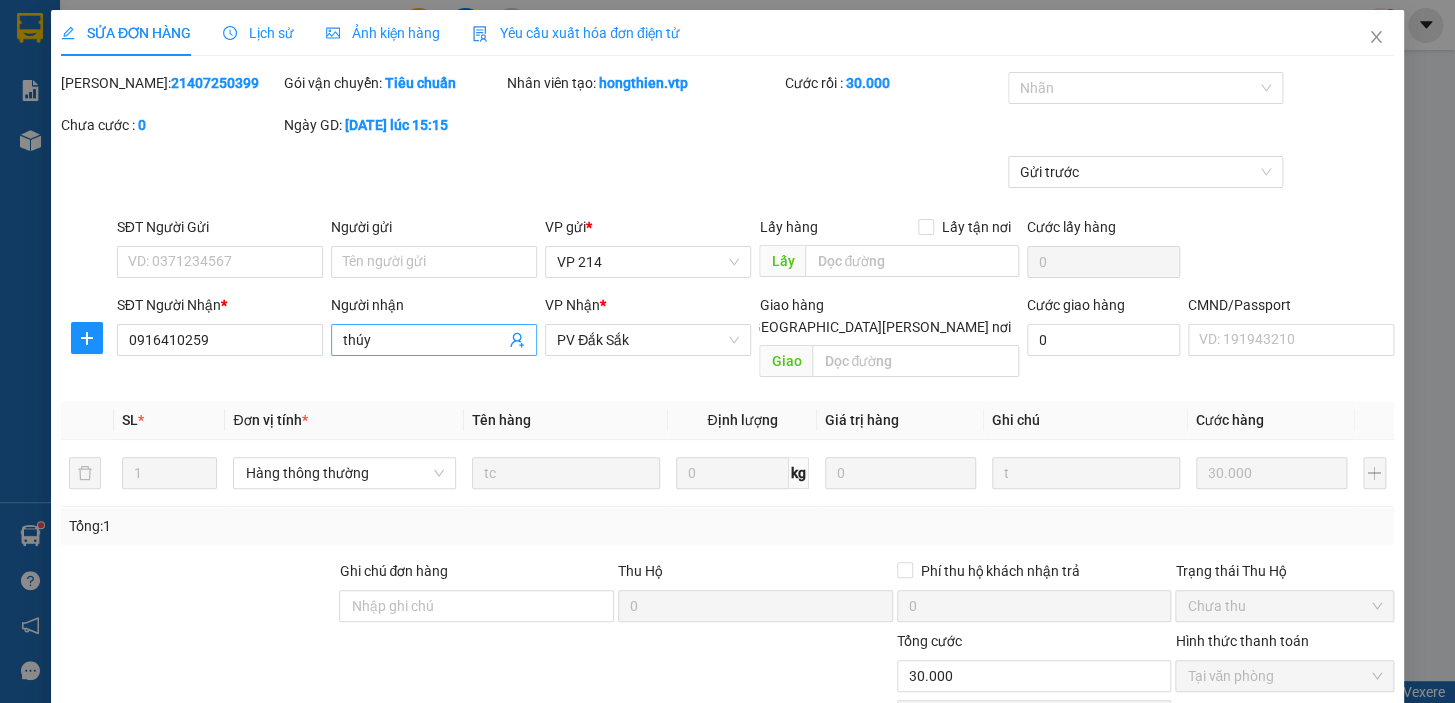 click on "thúy" at bounding box center [424, 340] 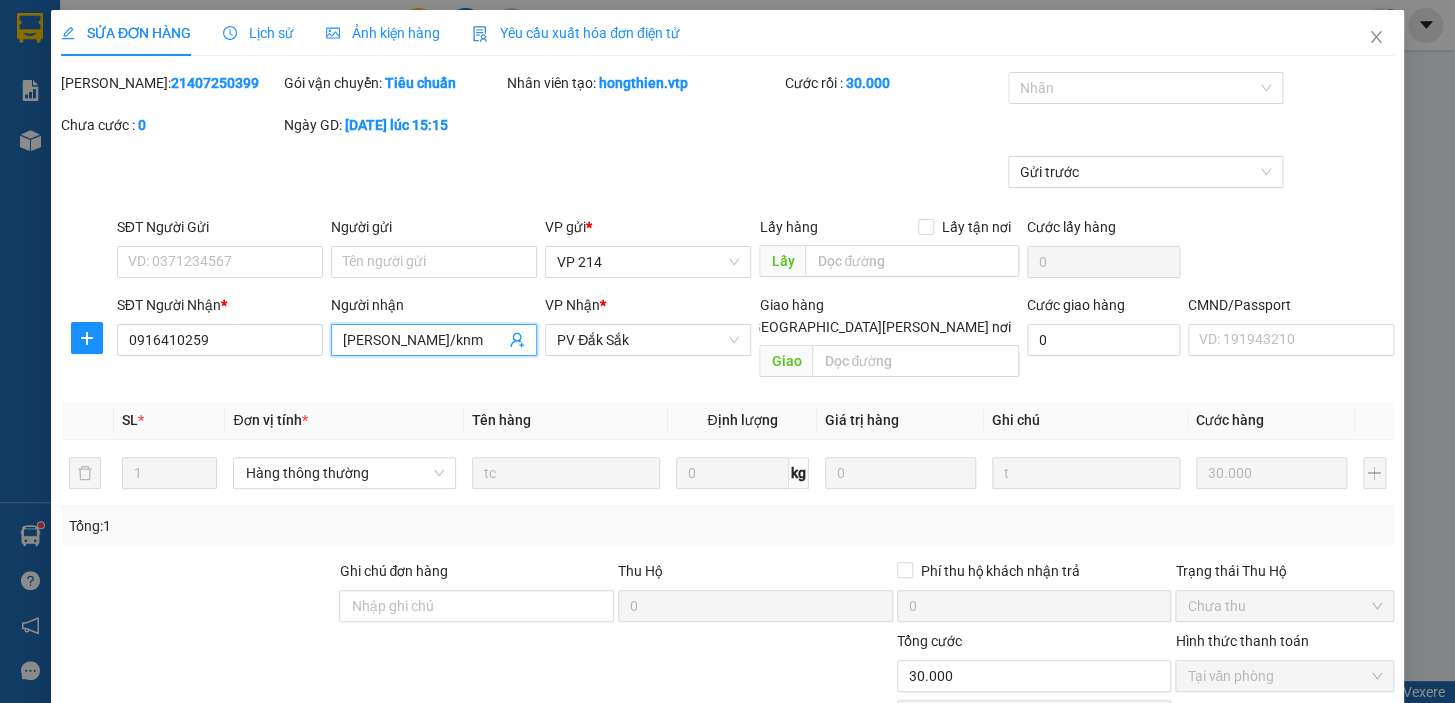 scroll, scrollTop: 242, scrollLeft: 0, axis: vertical 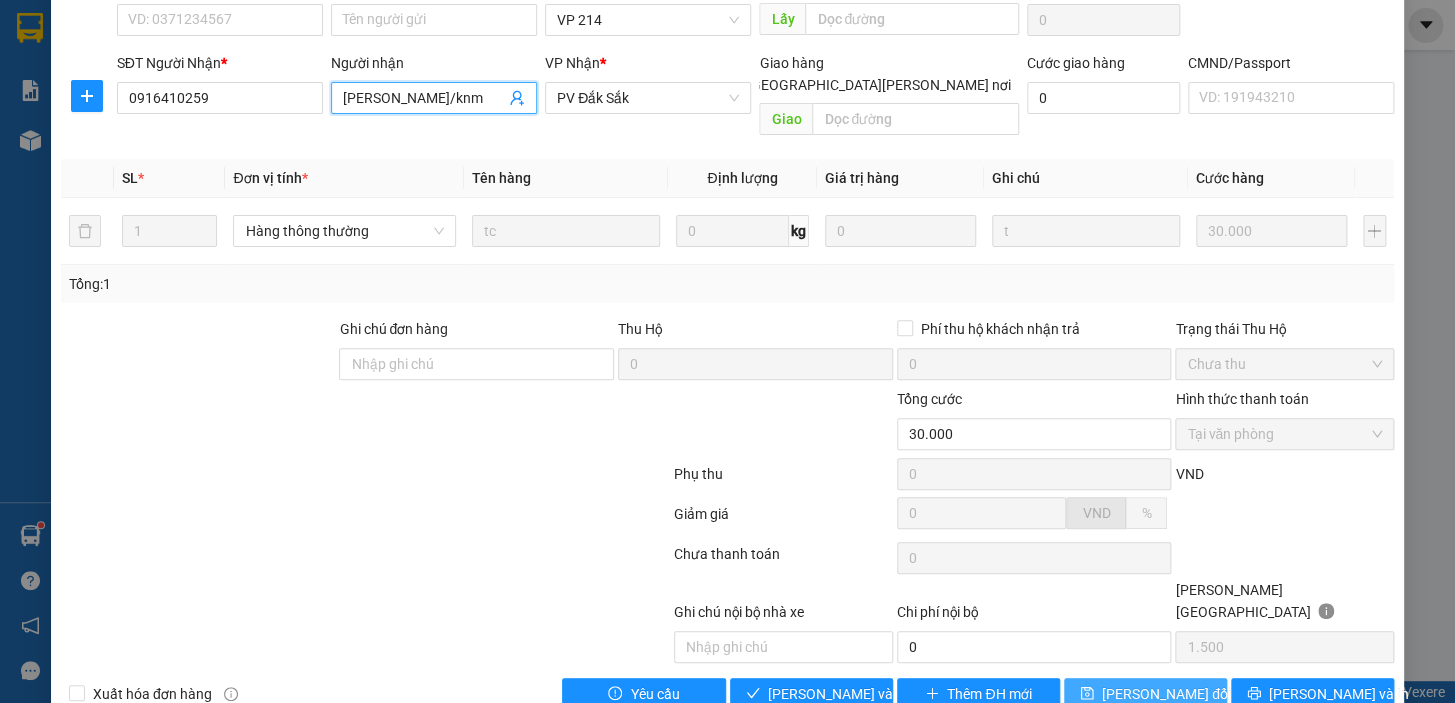 type on "[PERSON_NAME]/knm" 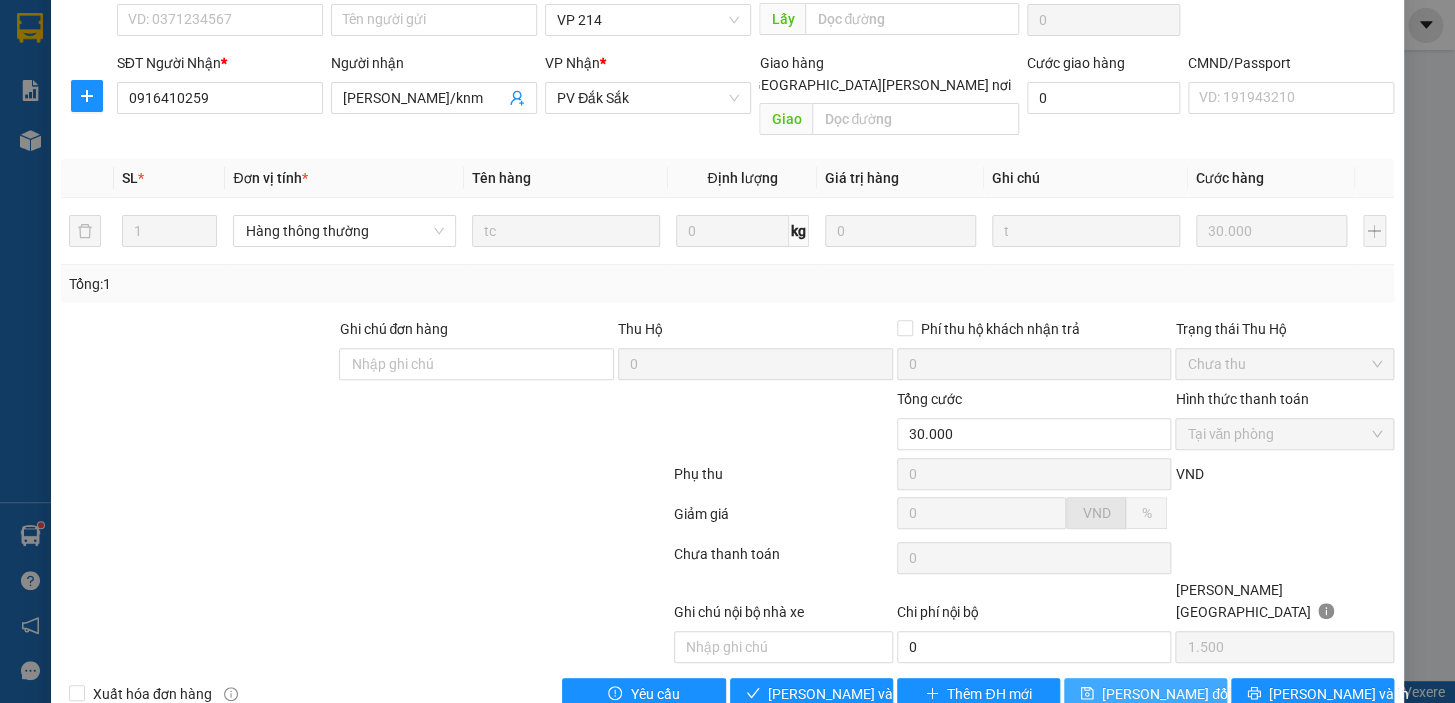 click on "[PERSON_NAME] đổi" at bounding box center [1166, 694] 